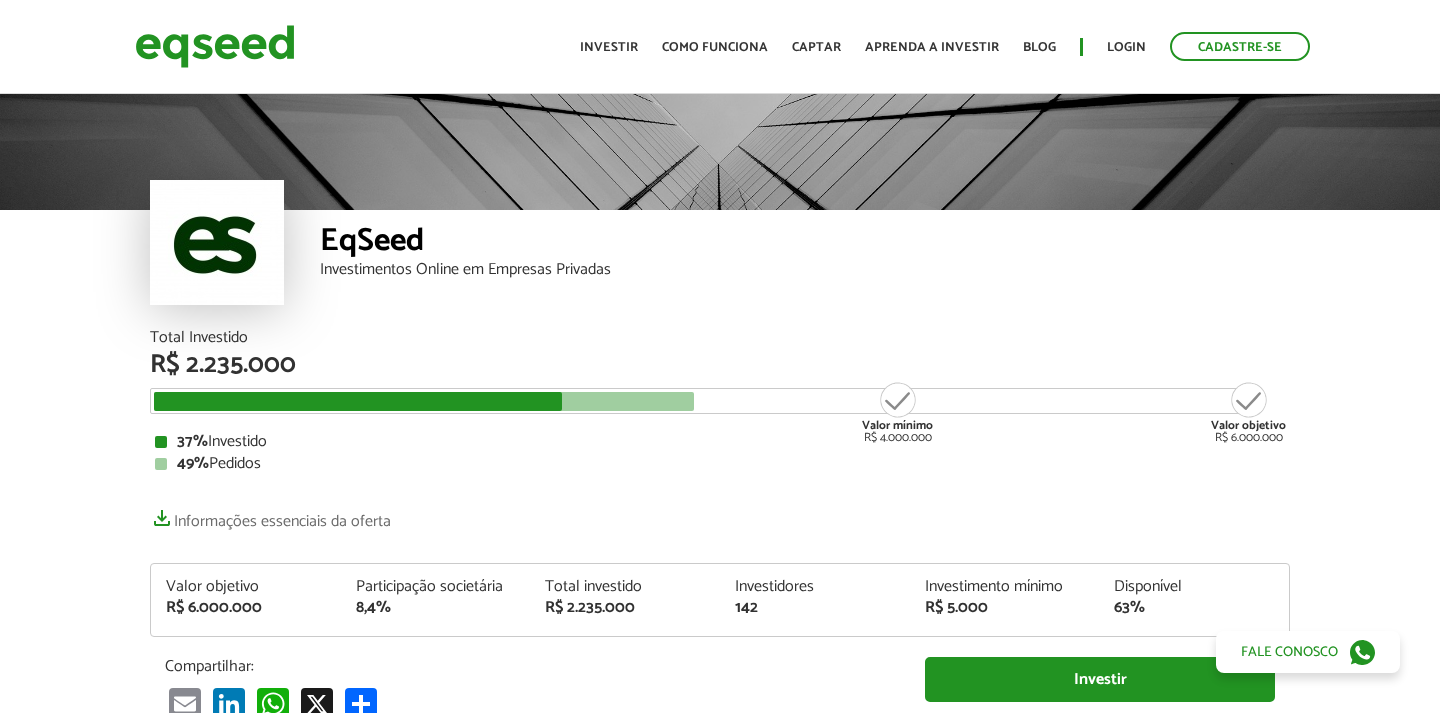 scroll, scrollTop: 0, scrollLeft: 0, axis: both 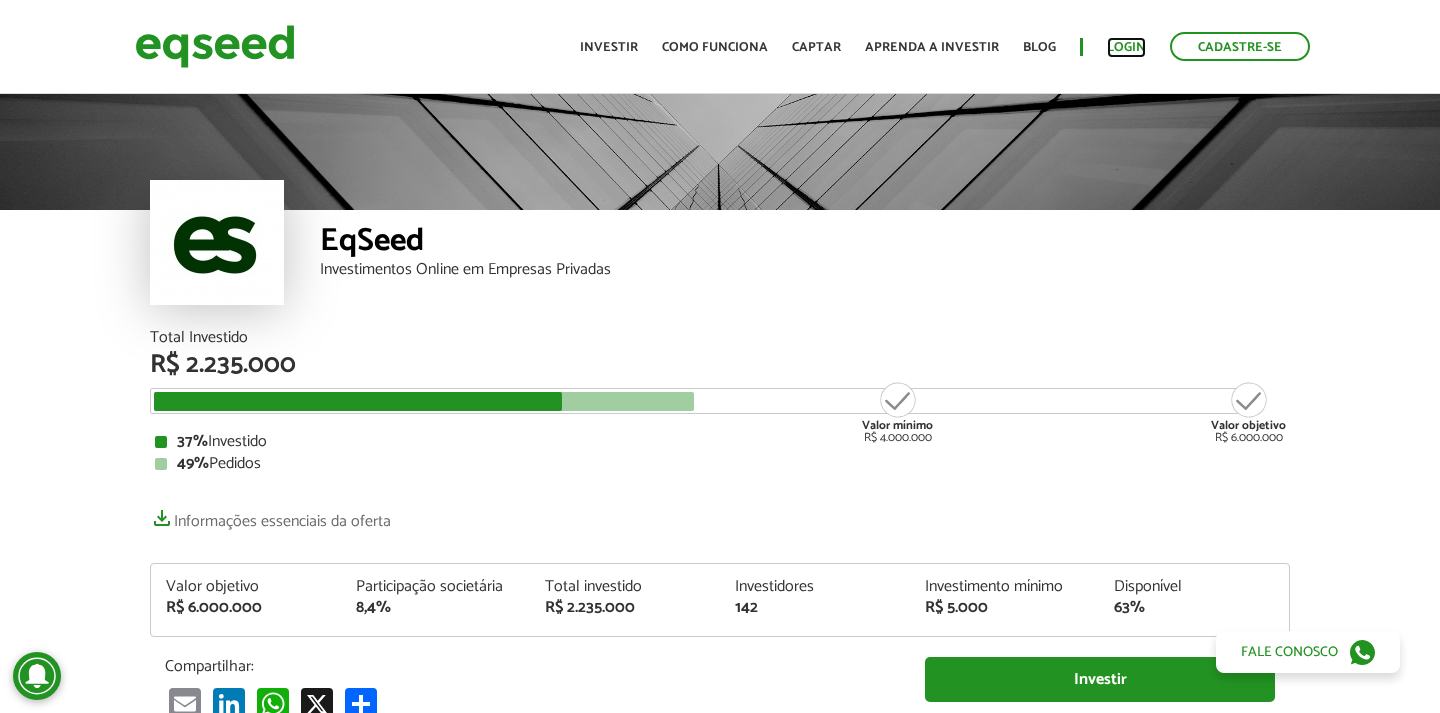 click on "Login" at bounding box center (1126, 47) 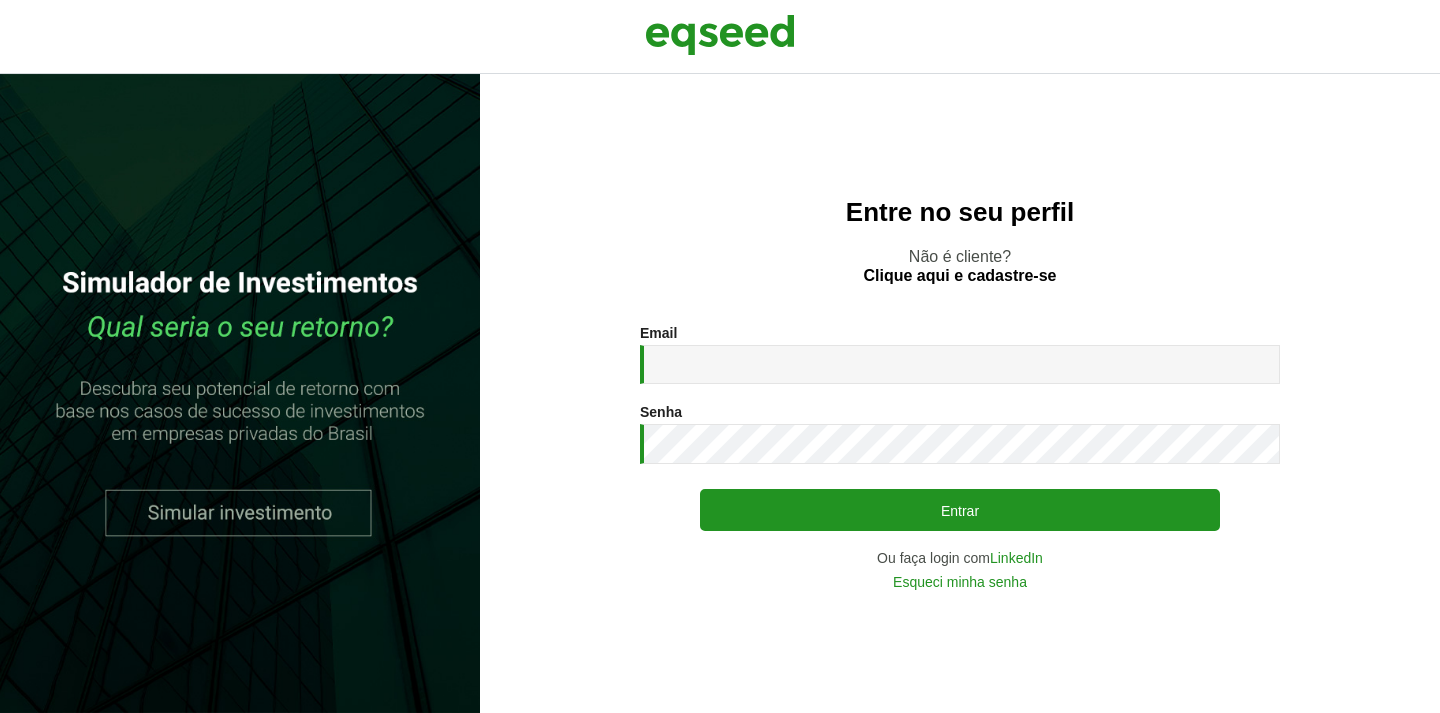 scroll, scrollTop: 0, scrollLeft: 0, axis: both 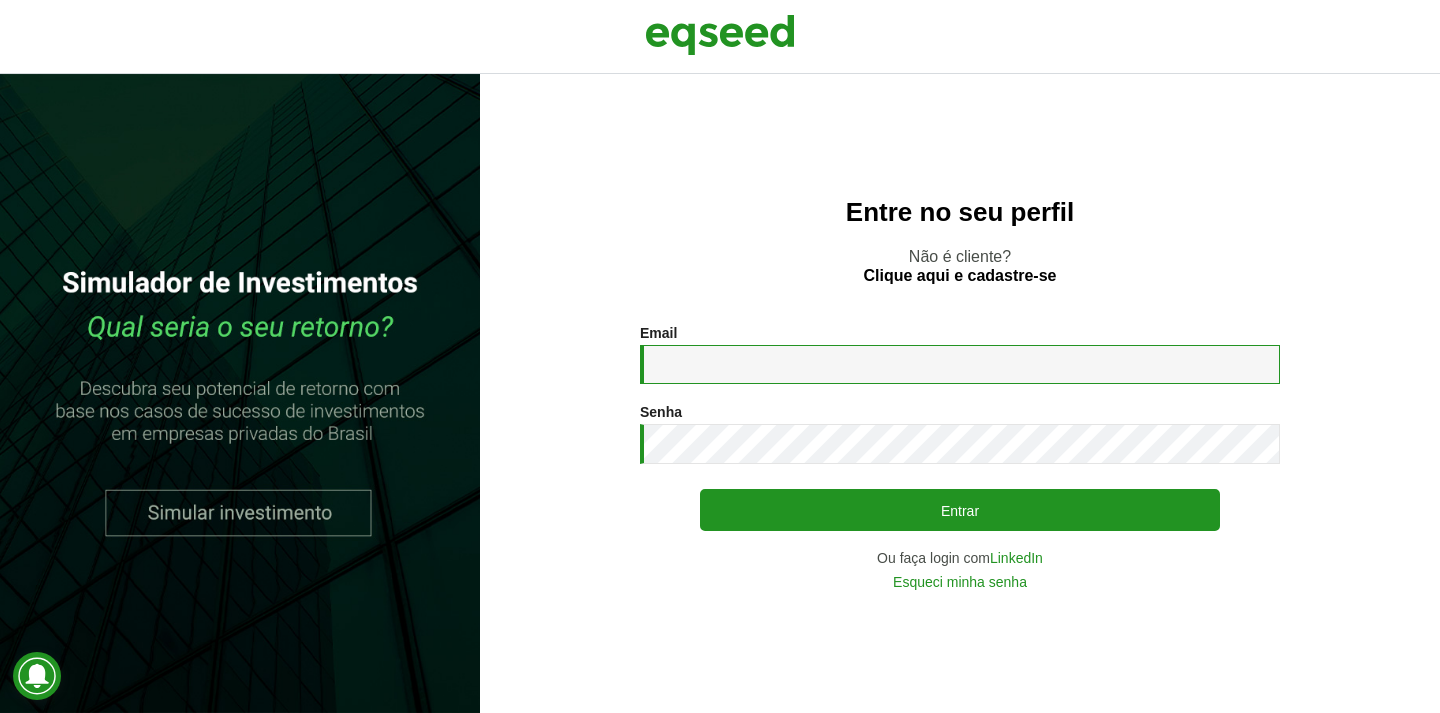 click on "Email  *" at bounding box center (960, 364) 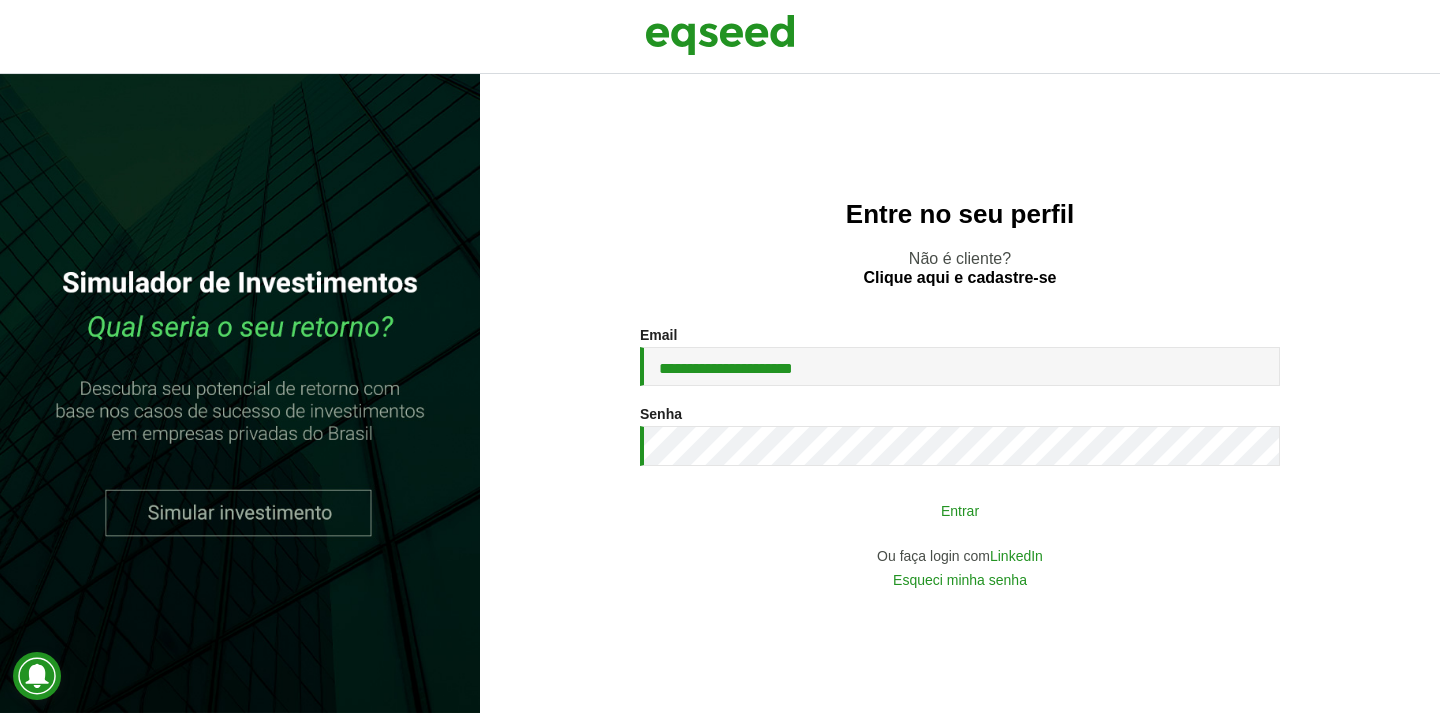 click on "Entrar" at bounding box center [960, 510] 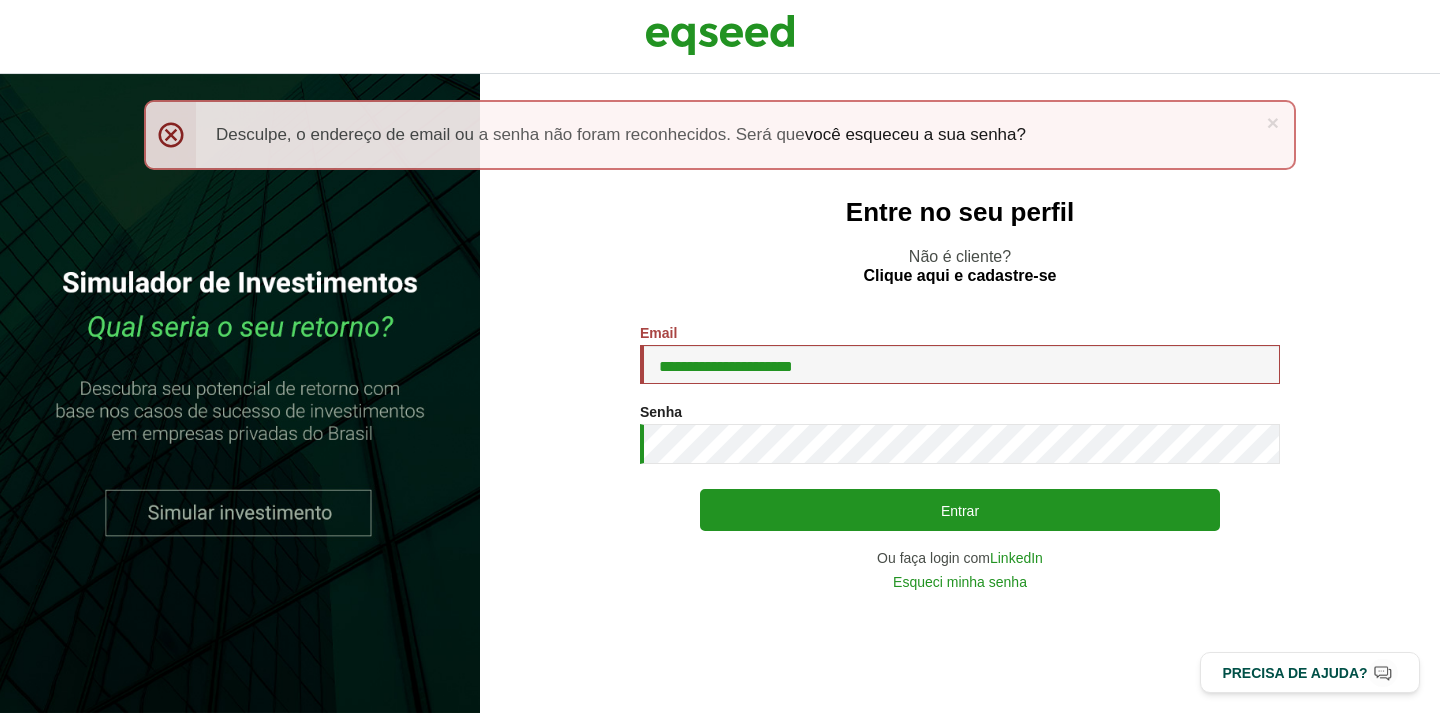 scroll, scrollTop: 0, scrollLeft: 0, axis: both 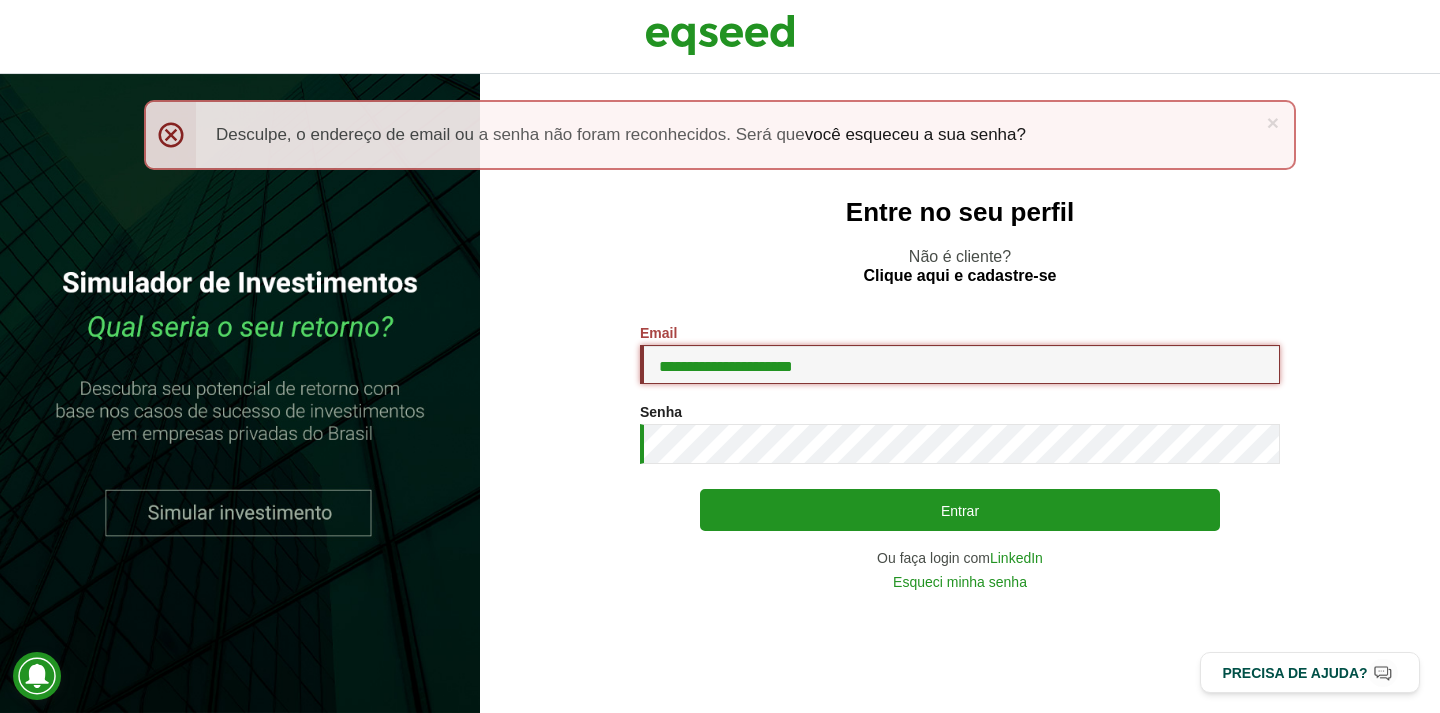 click on "**********" at bounding box center [960, 364] 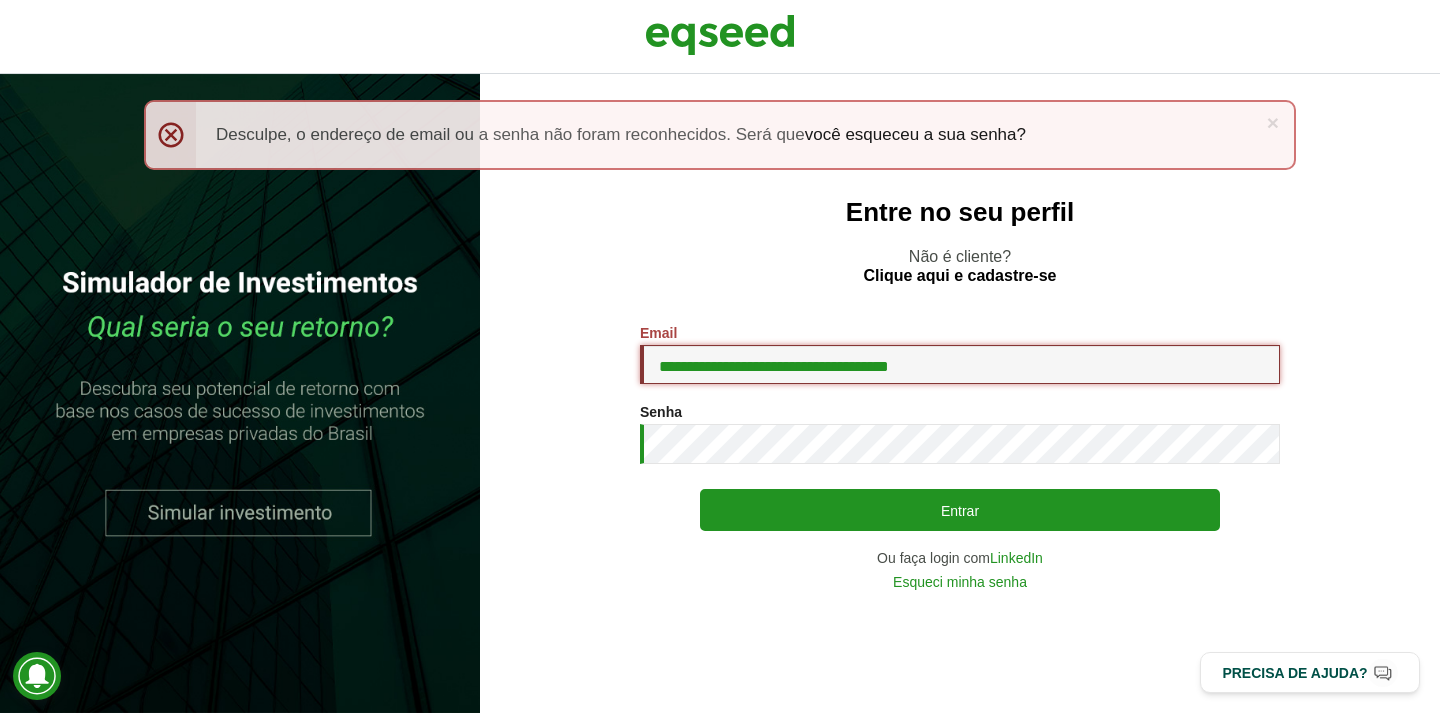 type on "**********" 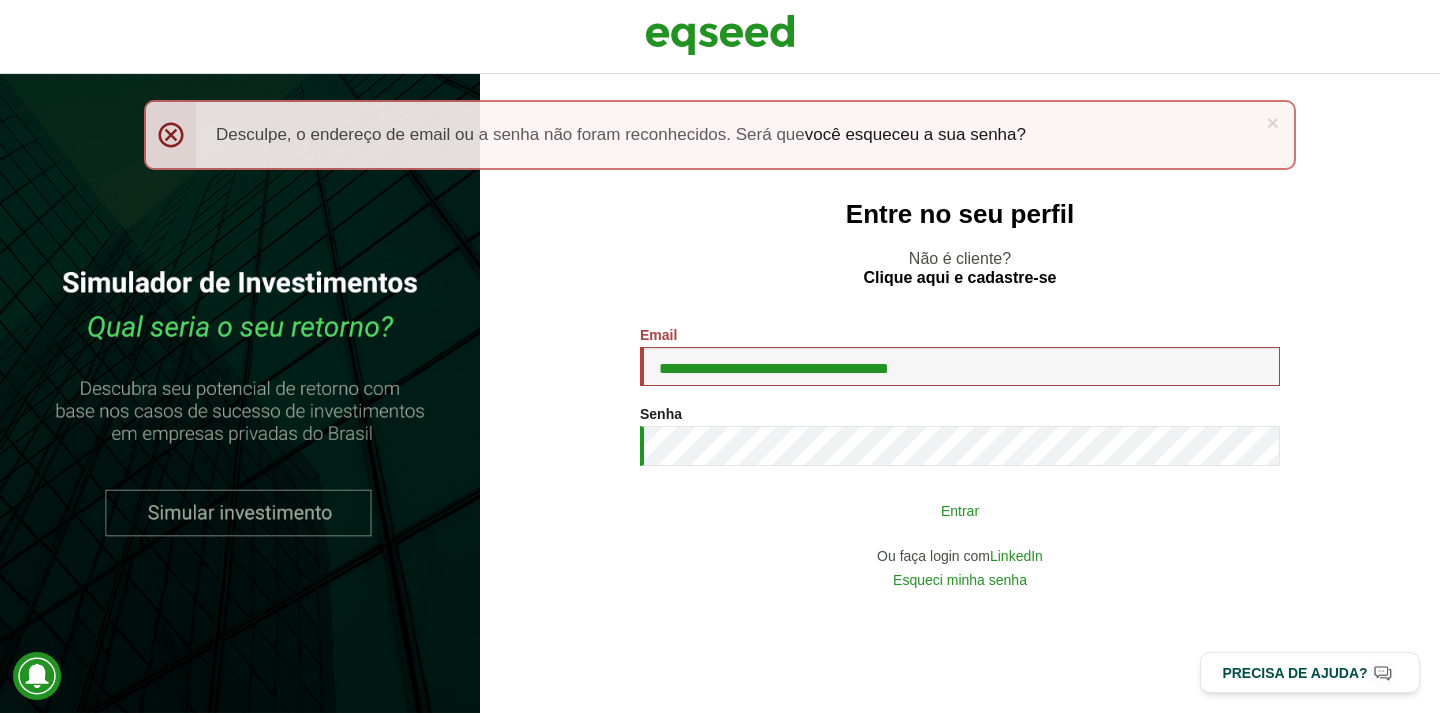 click on "Entrar" at bounding box center (960, 510) 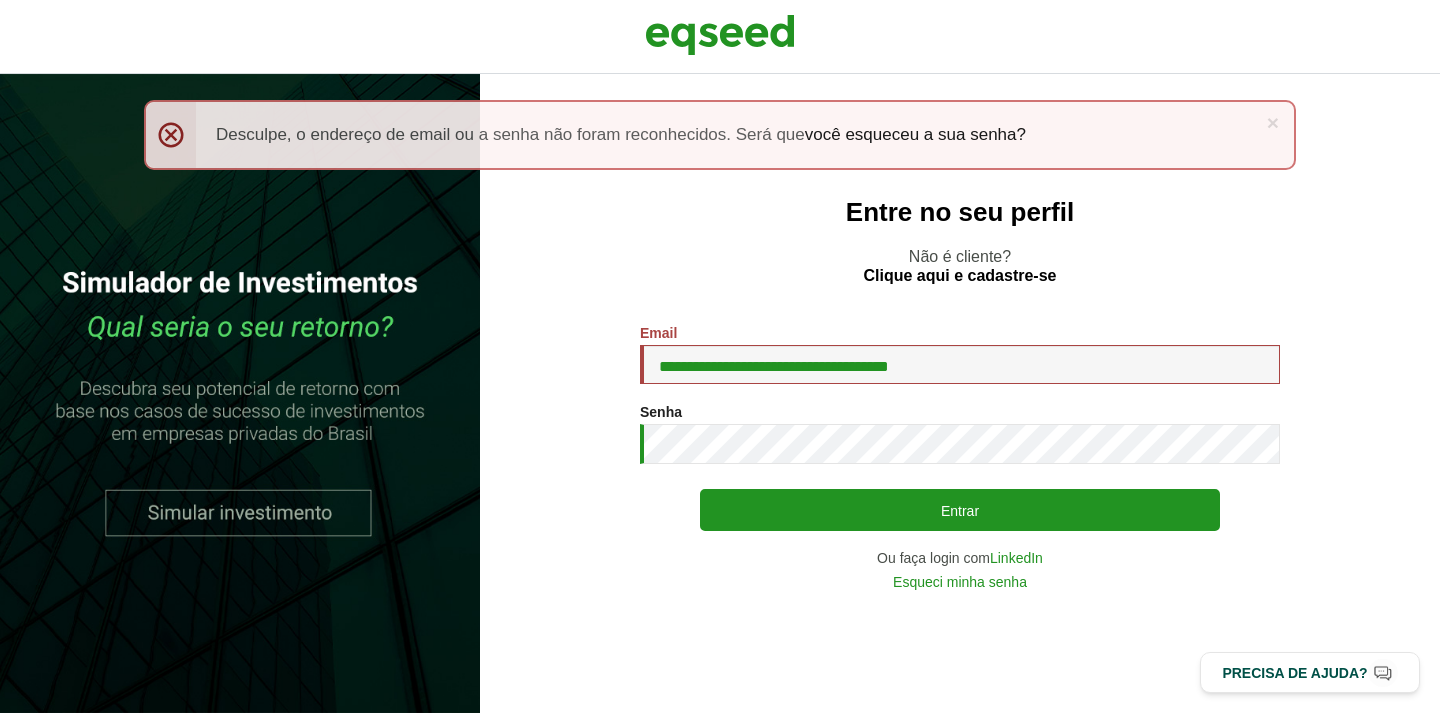 scroll, scrollTop: 0, scrollLeft: 0, axis: both 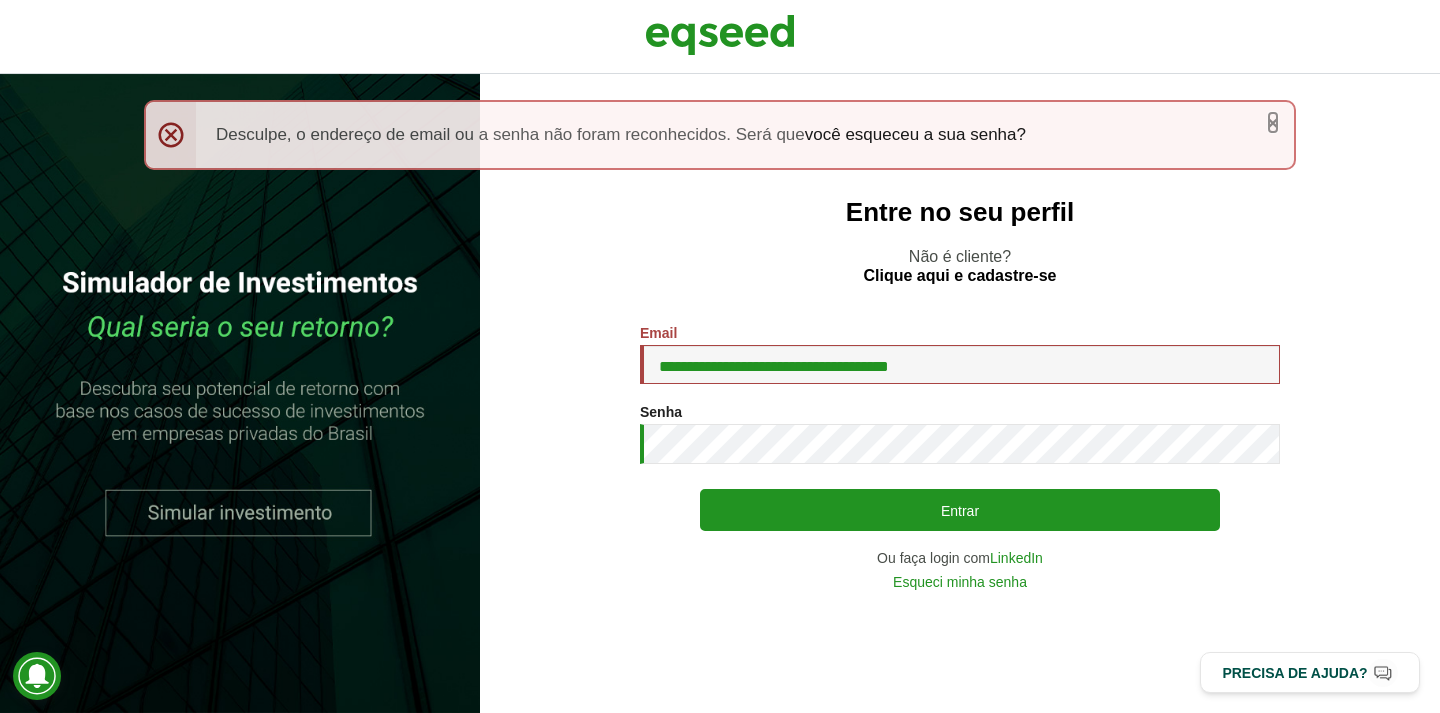 click on "×" at bounding box center (1273, 122) 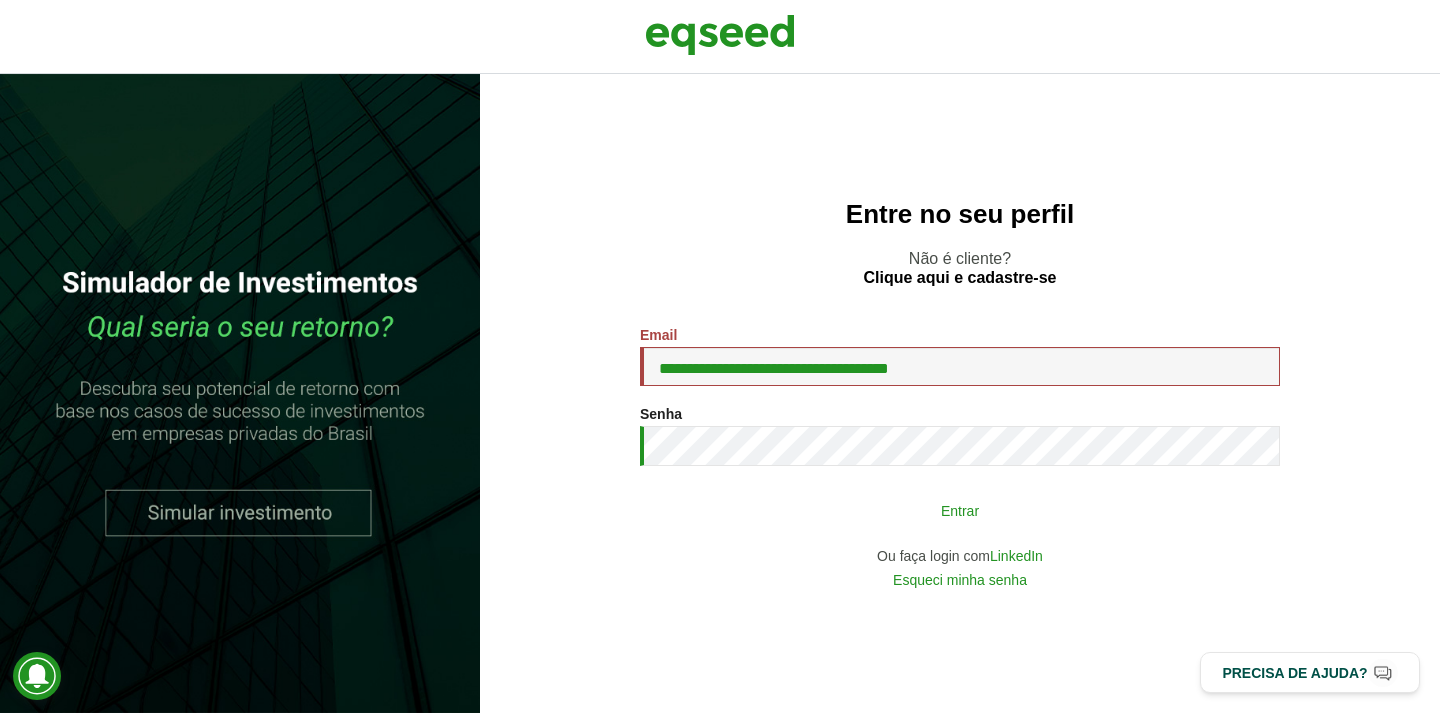 click on "Entrar" at bounding box center [960, 510] 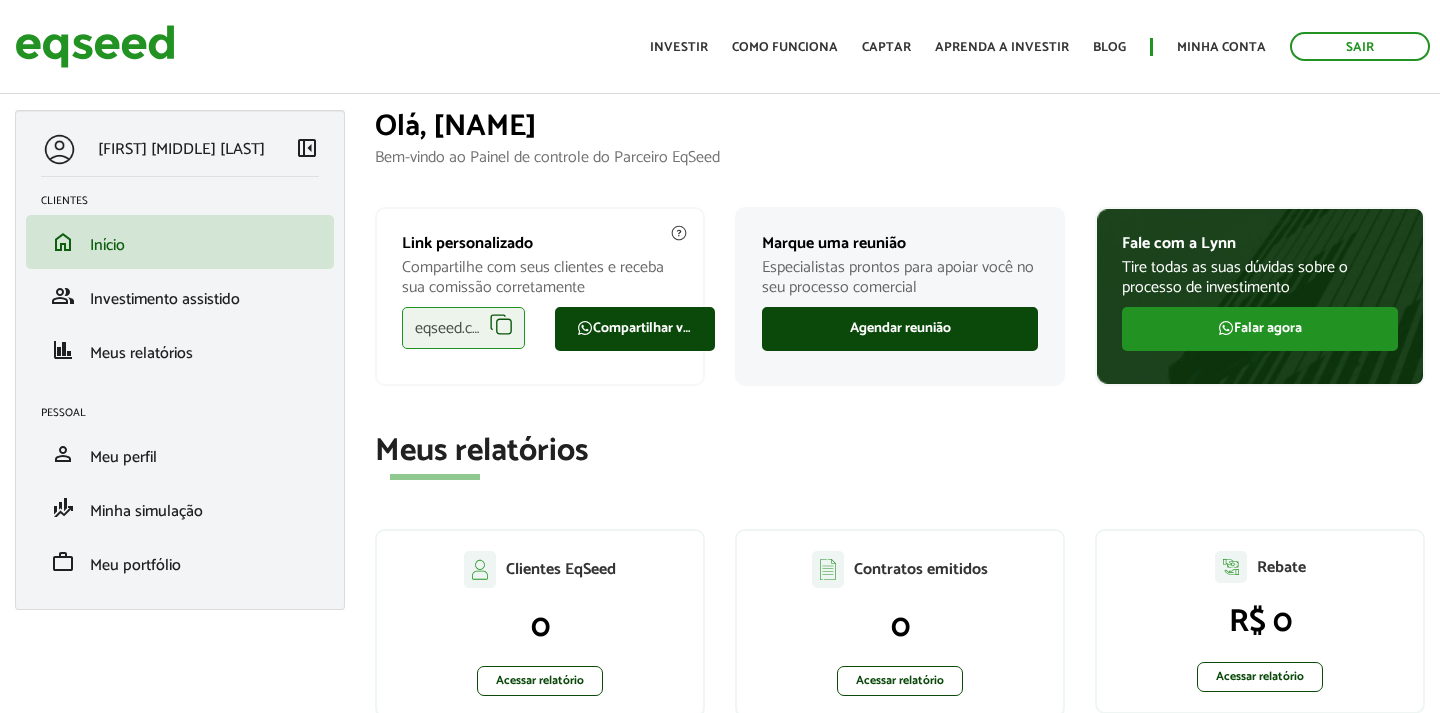 scroll, scrollTop: 0, scrollLeft: 0, axis: both 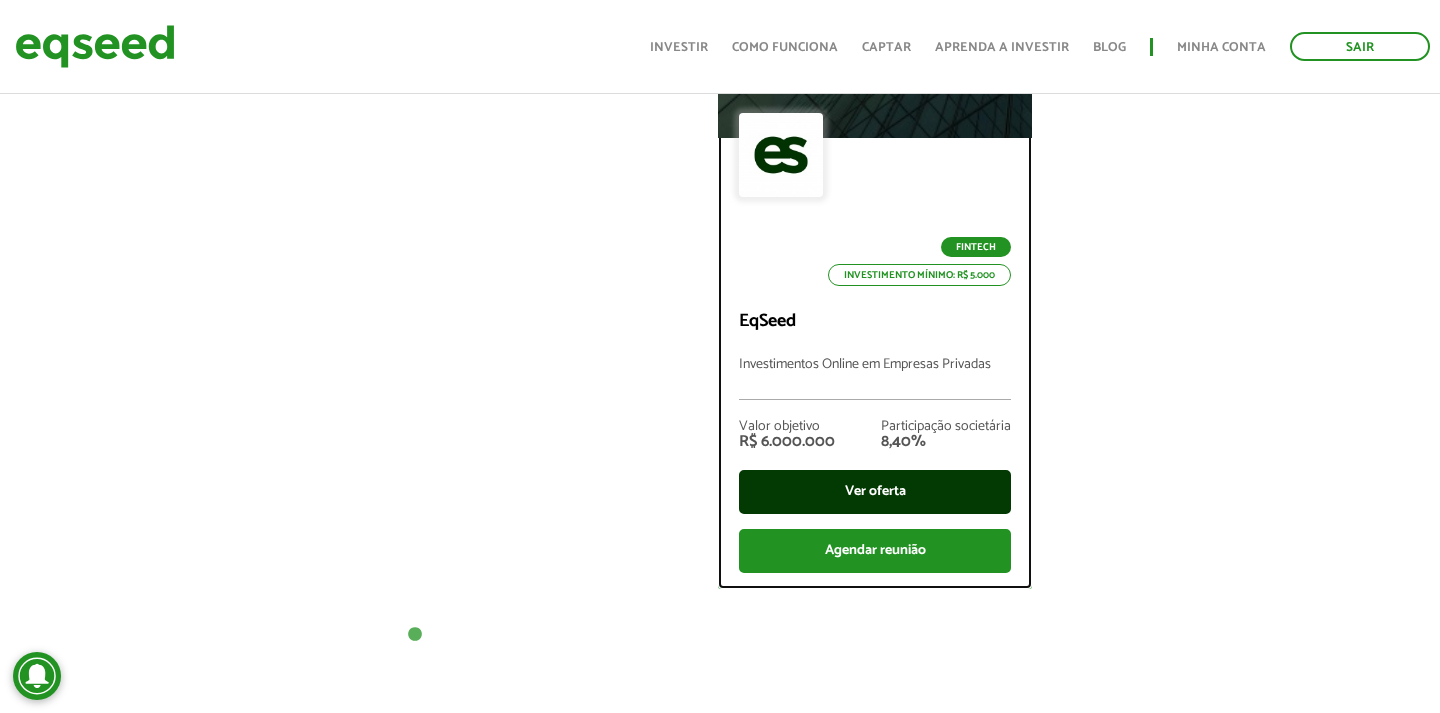 click on "Ver oferta" at bounding box center (875, 492) 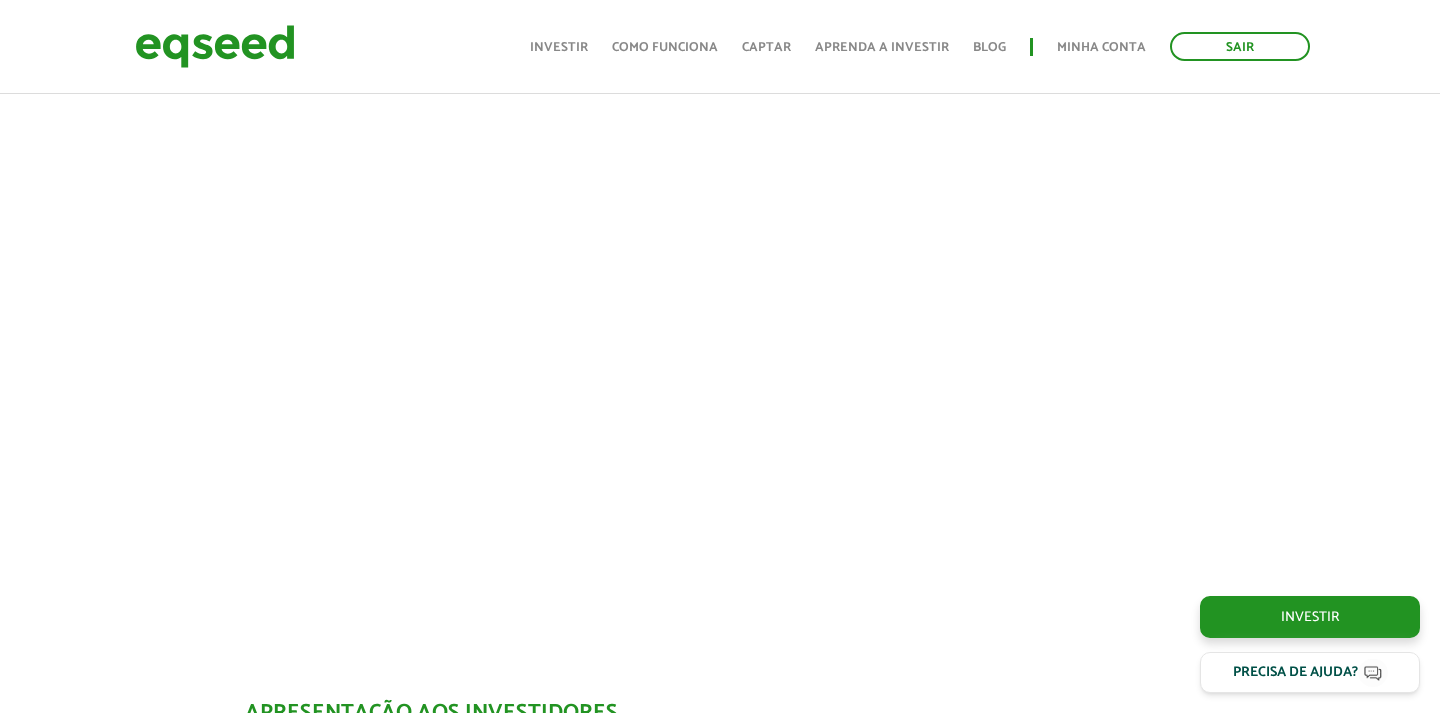 scroll, scrollTop: 843, scrollLeft: 0, axis: vertical 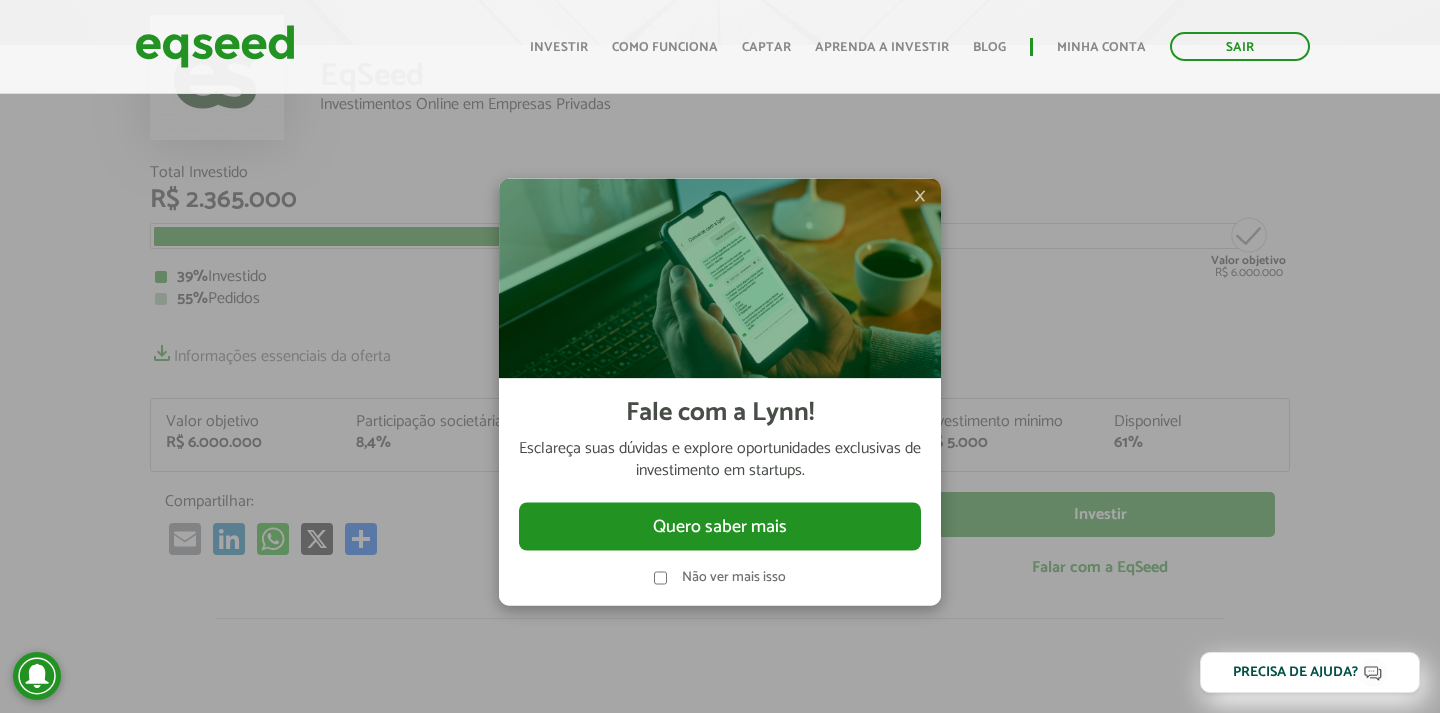 click on "×" at bounding box center [920, 196] 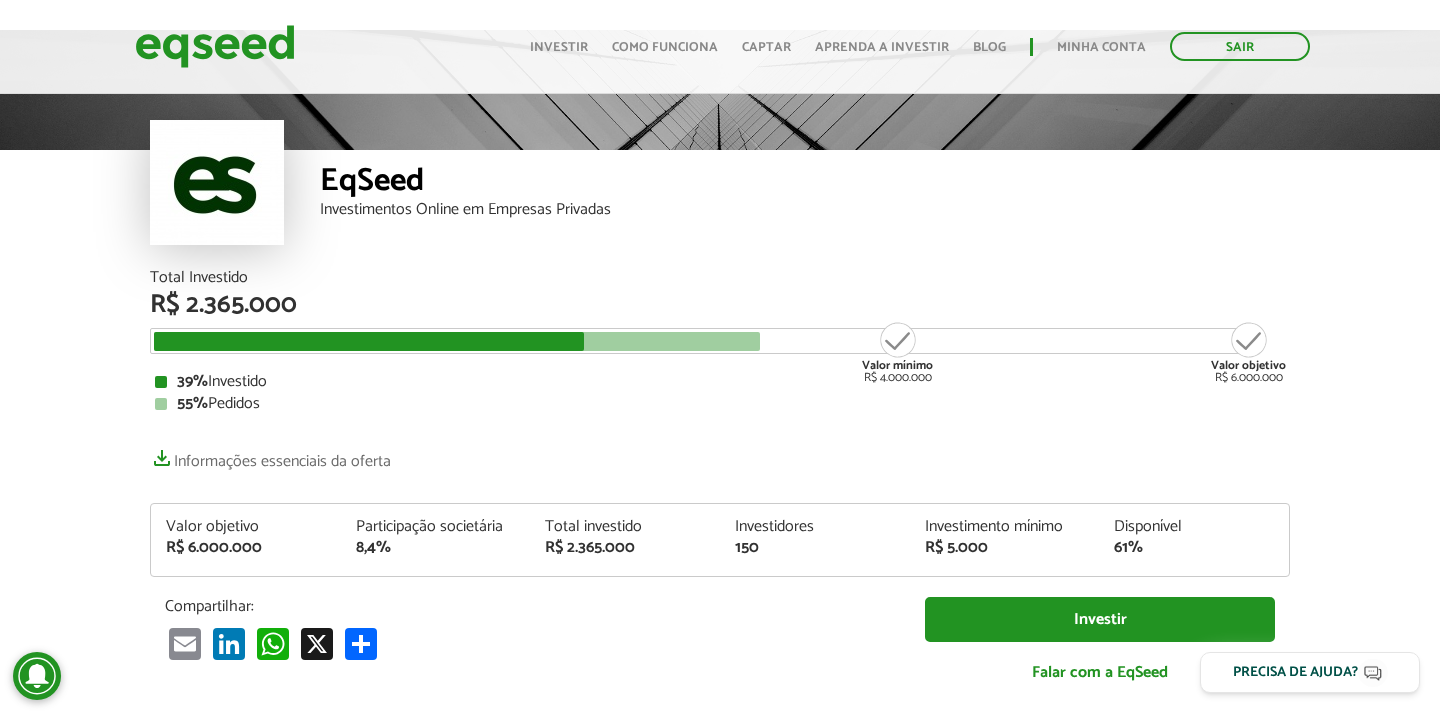 scroll, scrollTop: 65, scrollLeft: 0, axis: vertical 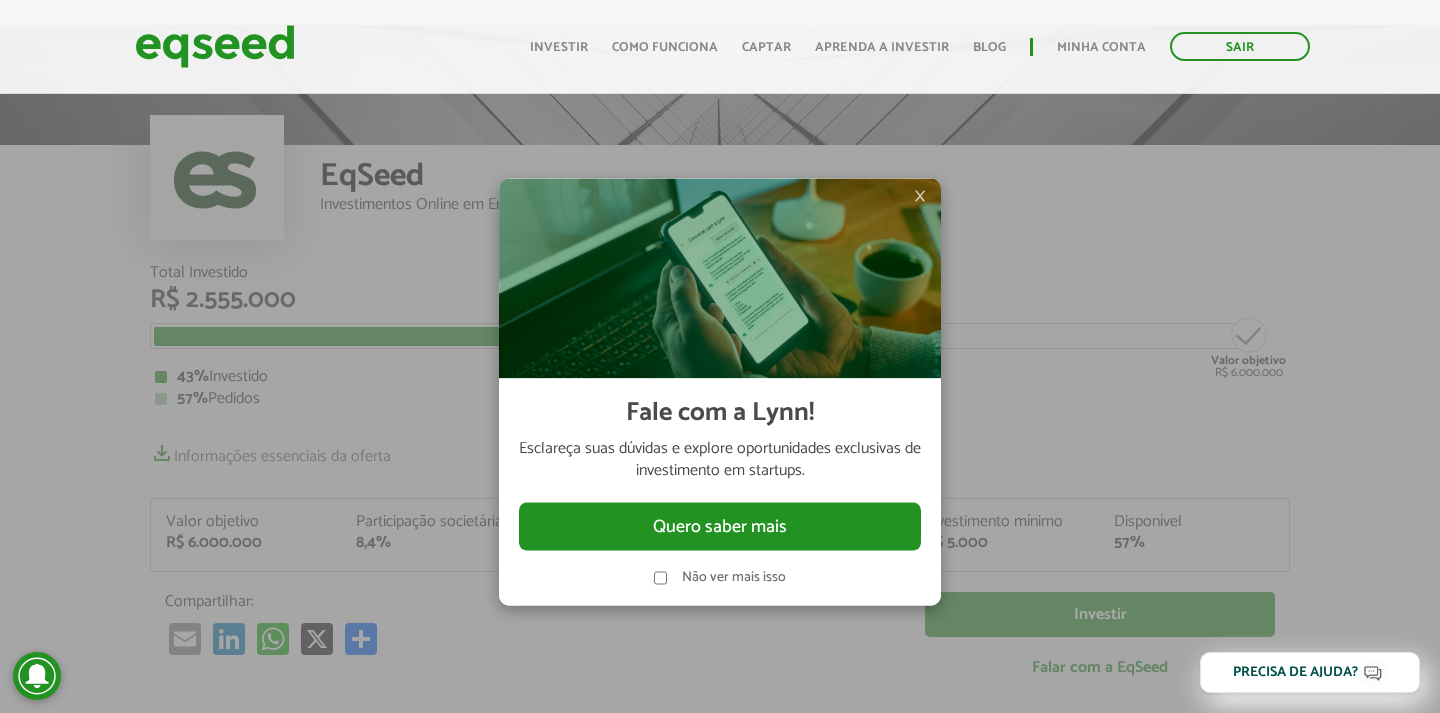 click on "Não ver mais isso" at bounding box center (734, 578) 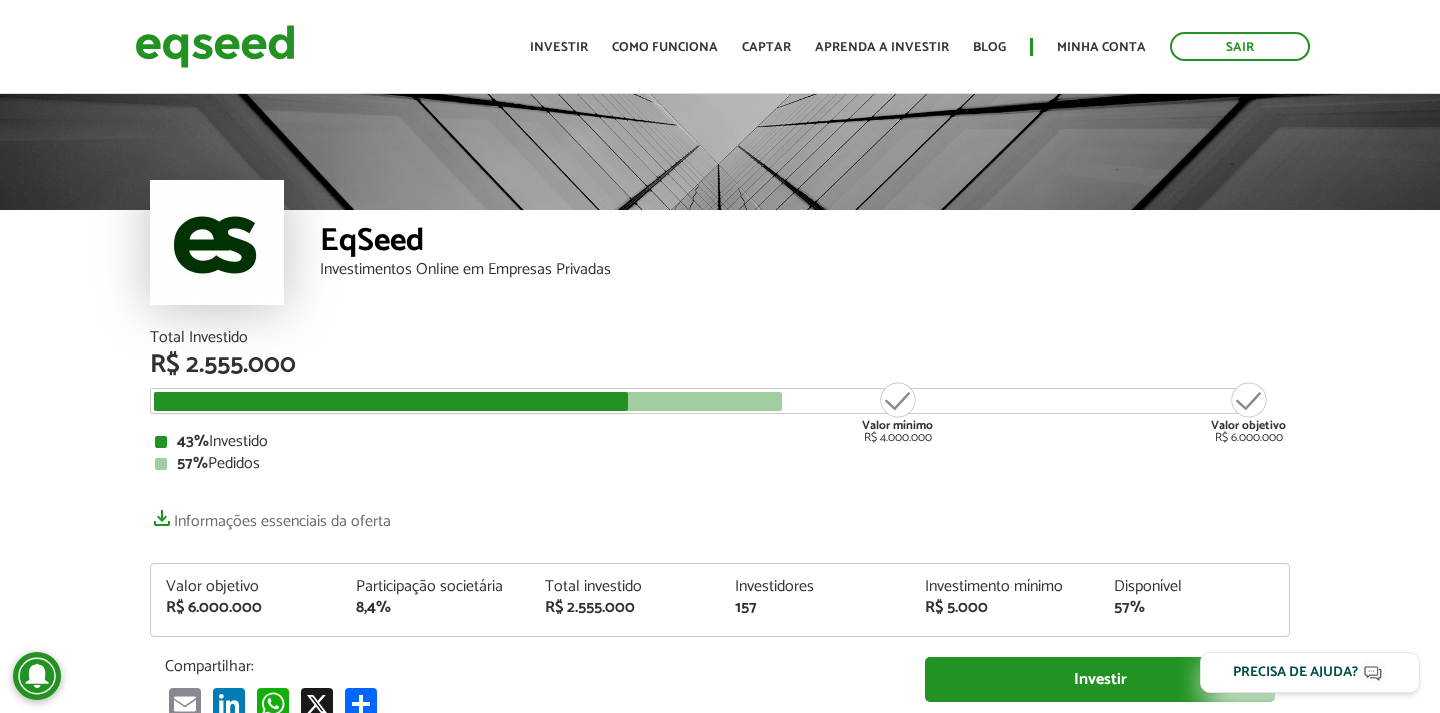 scroll, scrollTop: 0, scrollLeft: 15, axis: horizontal 